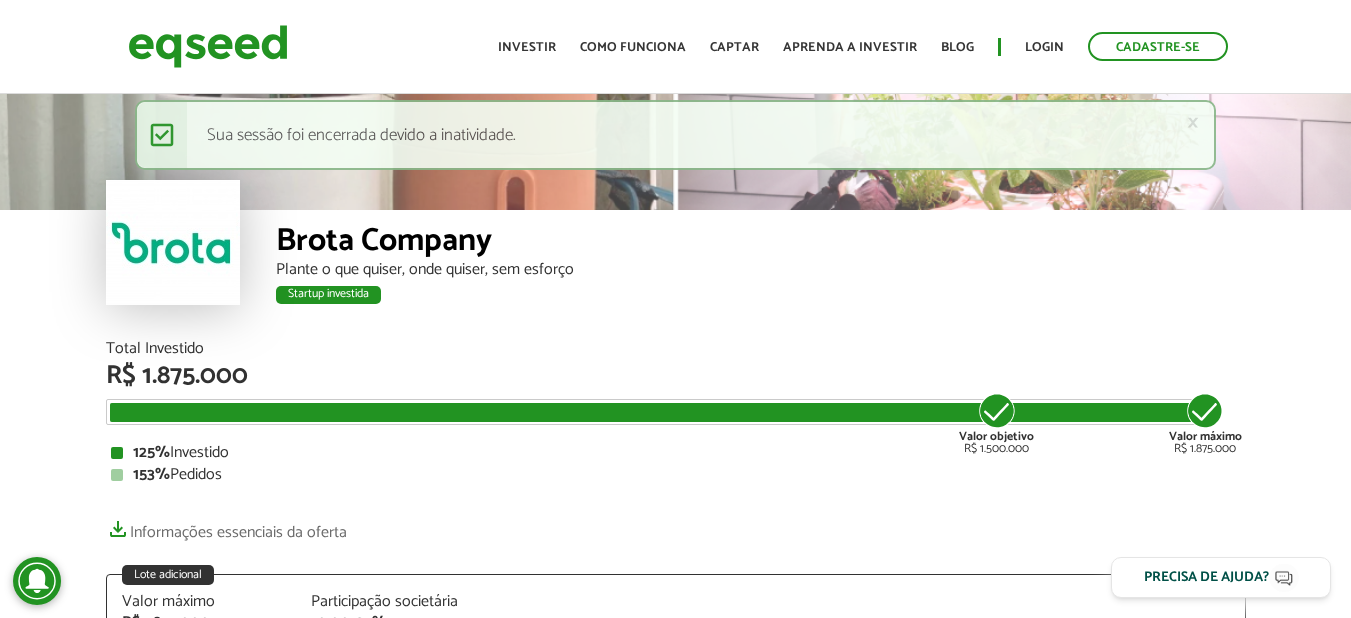 scroll, scrollTop: 0, scrollLeft: 0, axis: both 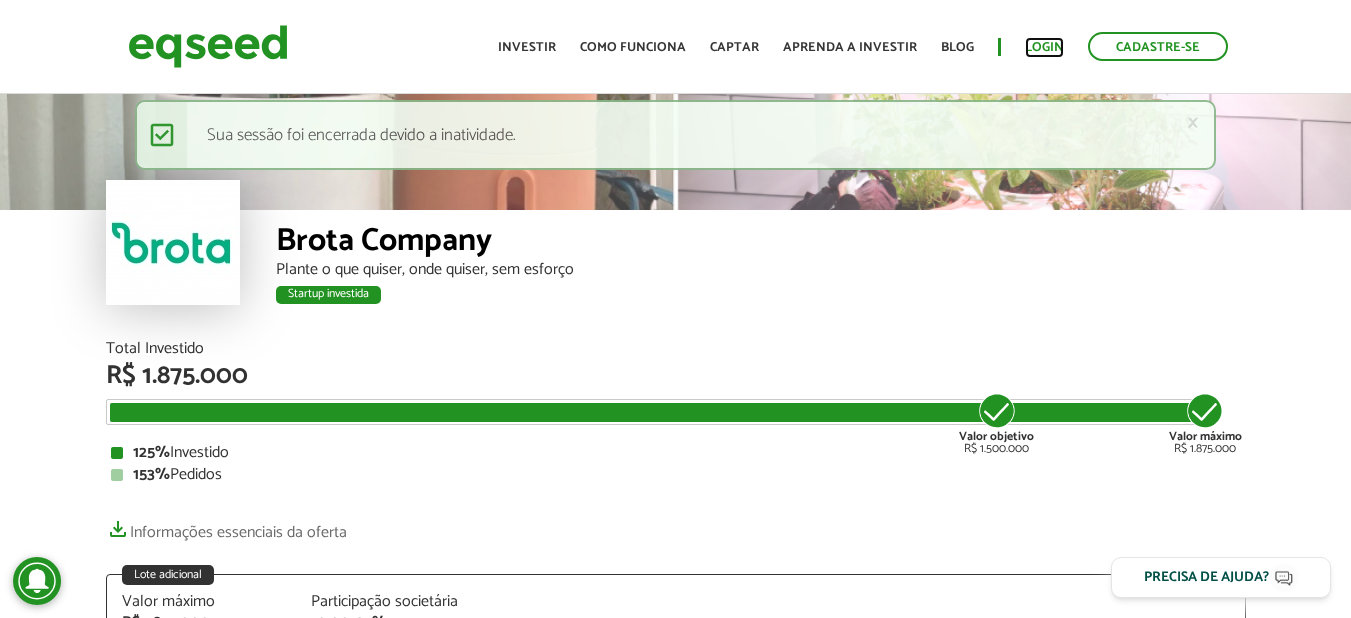 click on "Login" at bounding box center (1044, 47) 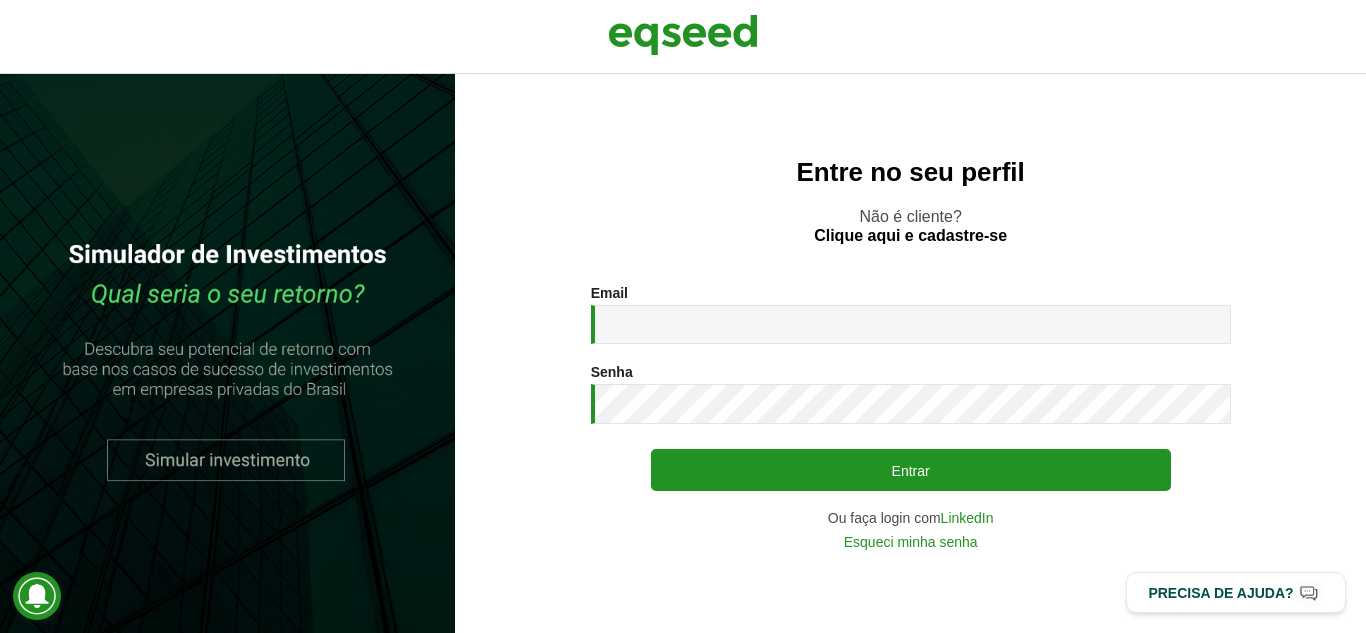 scroll, scrollTop: 0, scrollLeft: 0, axis: both 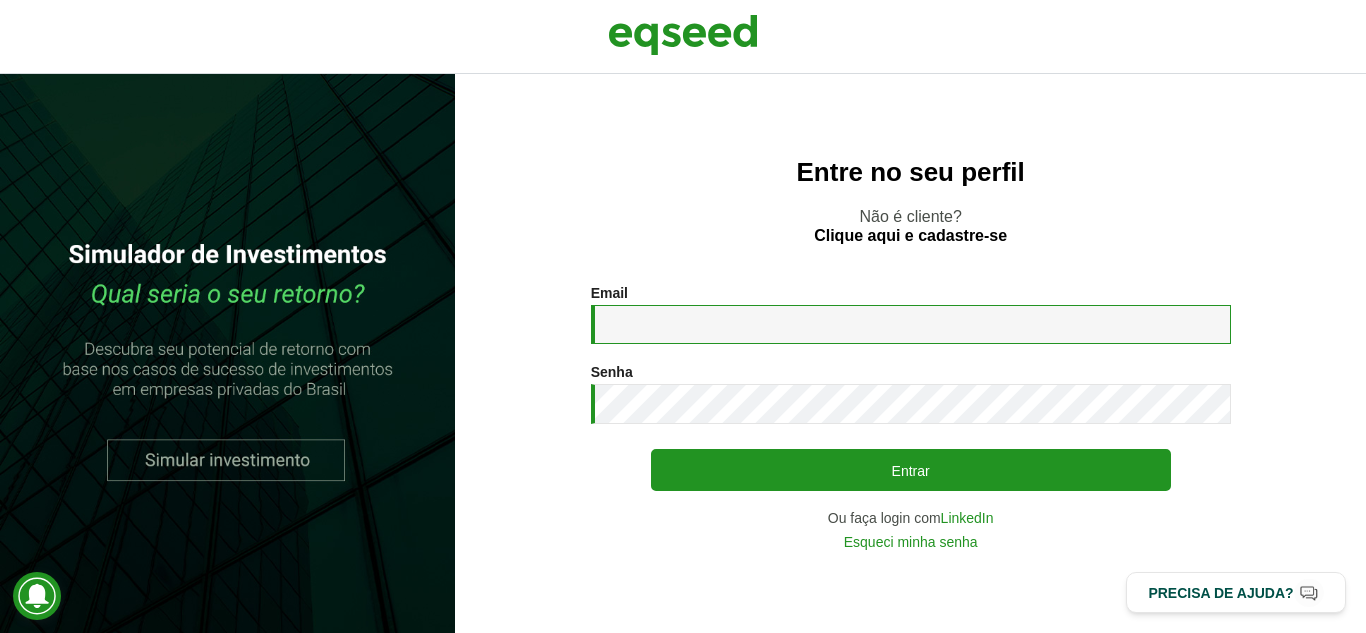 click on "Email  *" at bounding box center (911, 324) 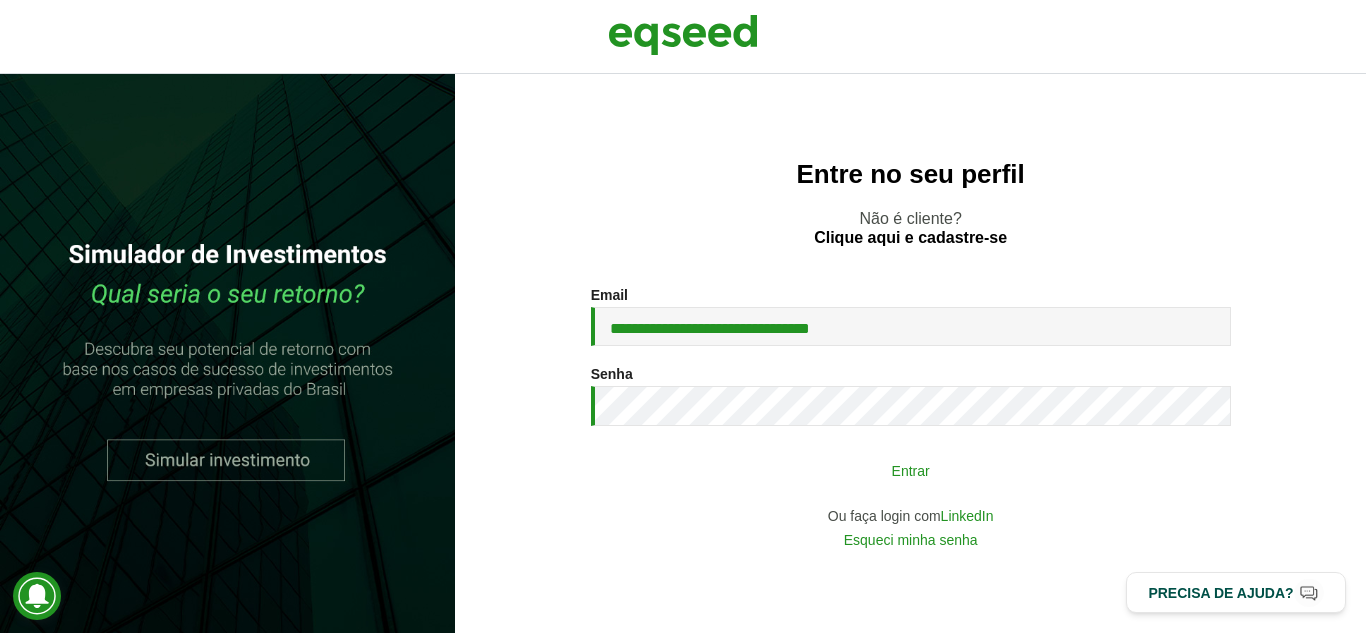 click on "Entrar" at bounding box center [911, 470] 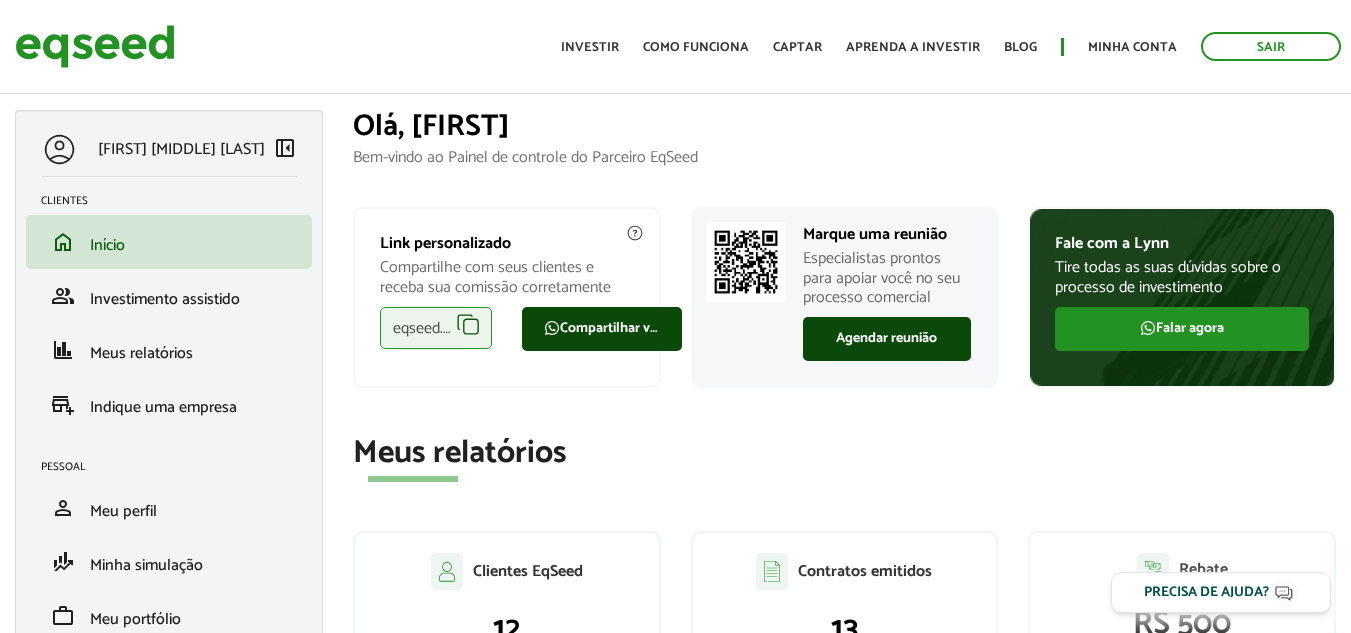 scroll, scrollTop: 0, scrollLeft: 0, axis: both 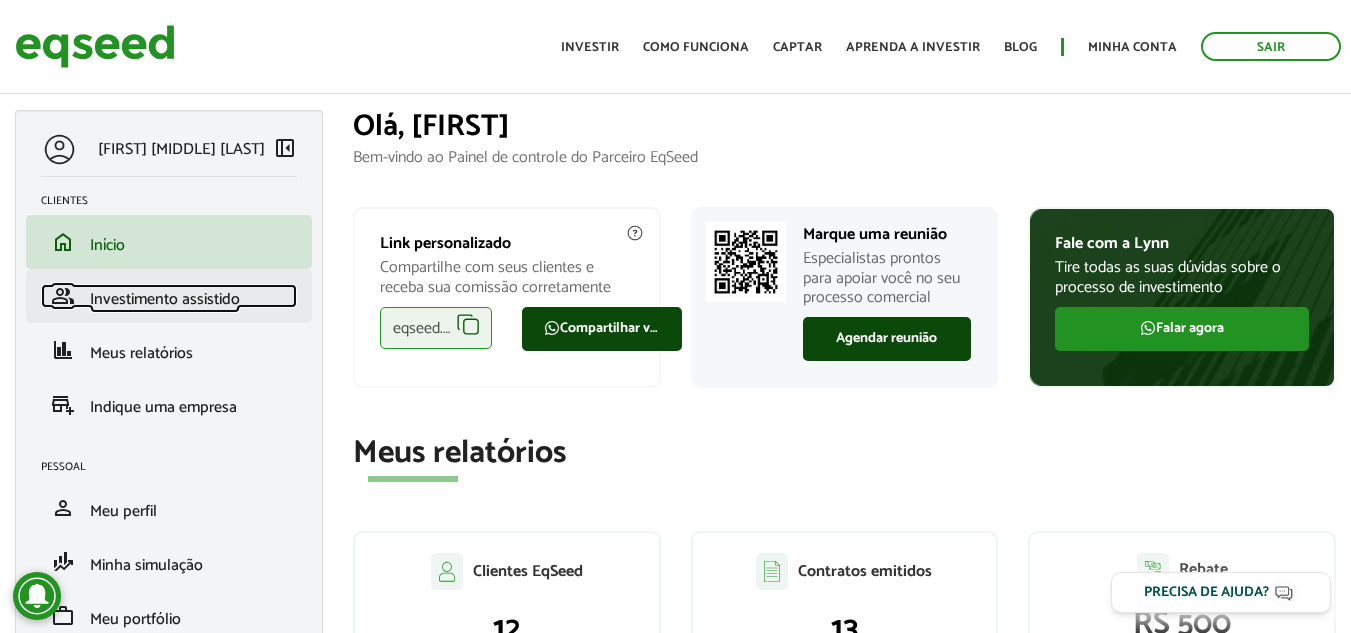 click on "Investimento assistido" at bounding box center (165, 299) 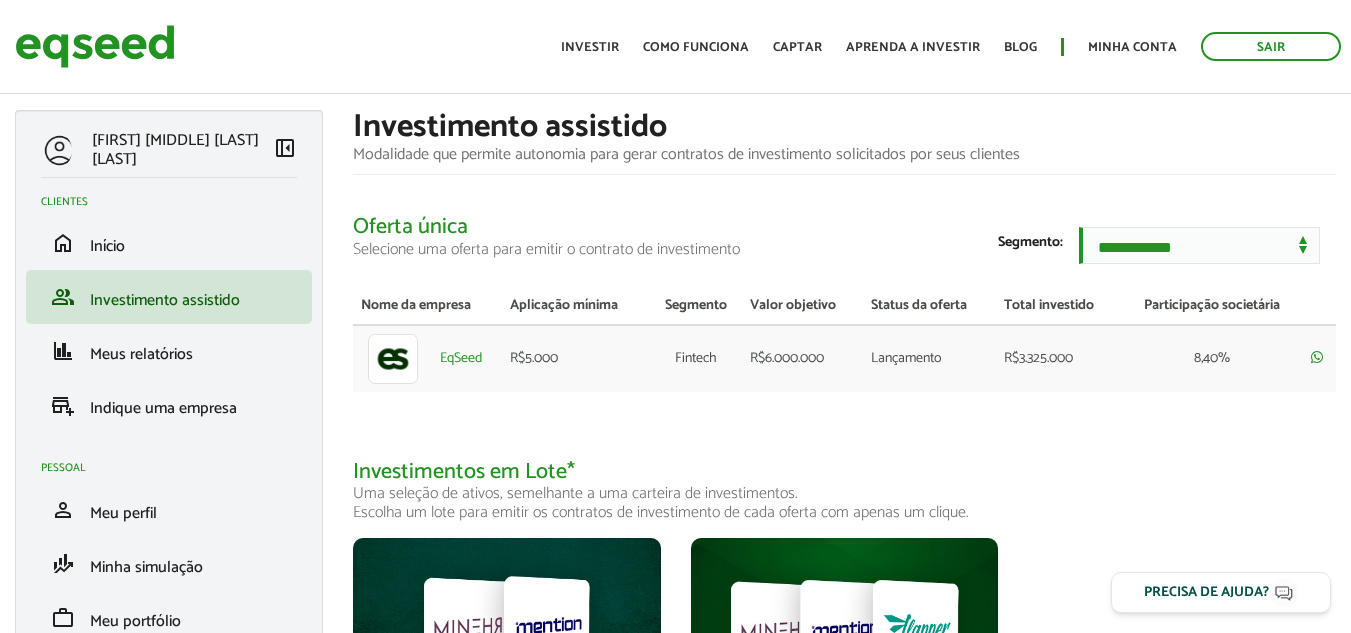 scroll, scrollTop: 0, scrollLeft: 0, axis: both 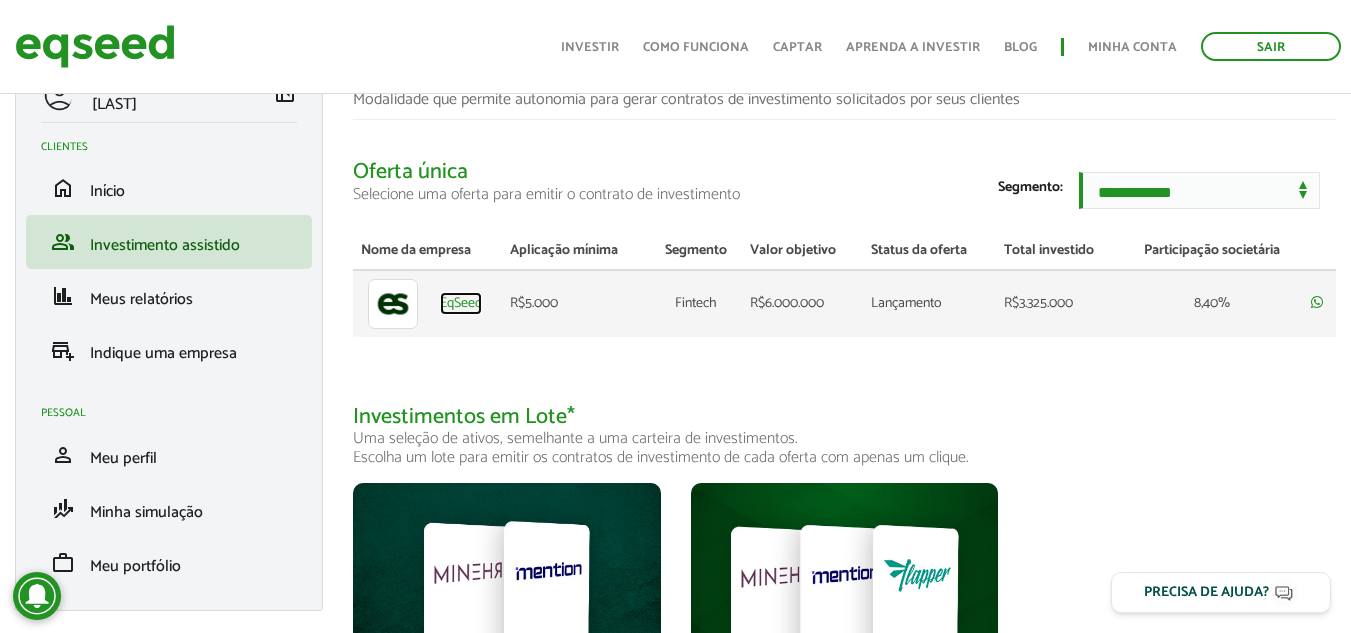 click on "EqSeed" at bounding box center [461, 304] 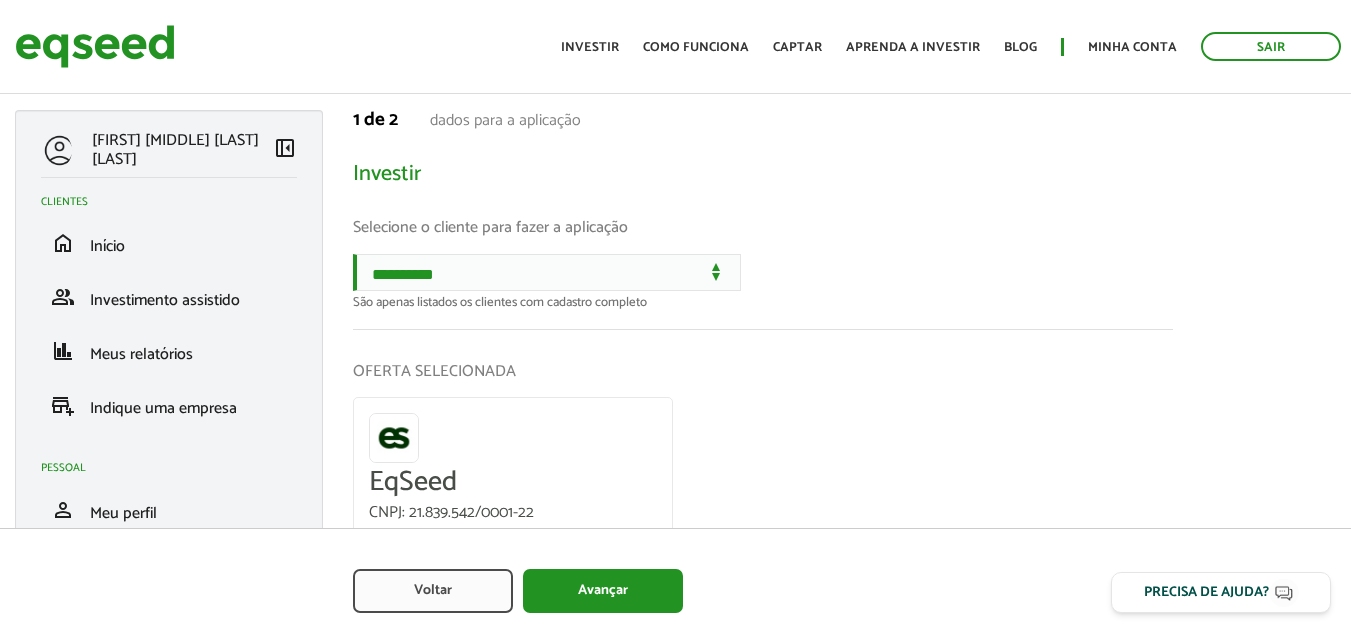 scroll, scrollTop: 0, scrollLeft: 0, axis: both 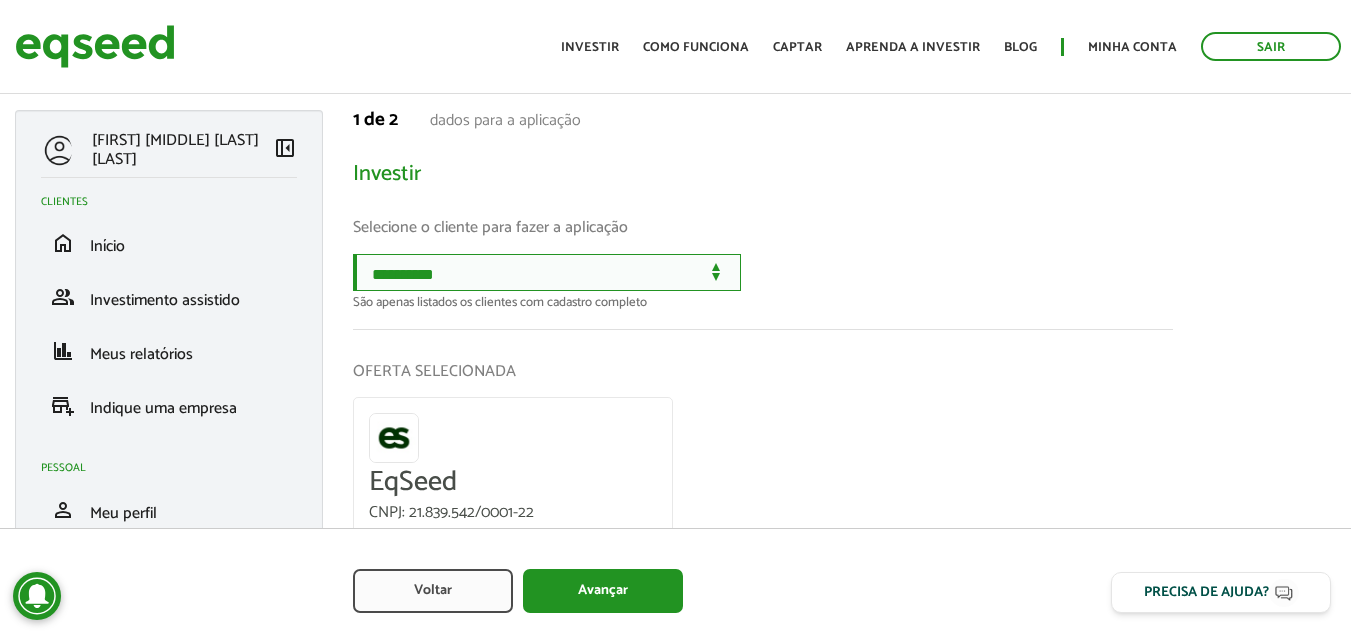 click on "**********" at bounding box center [547, 272] 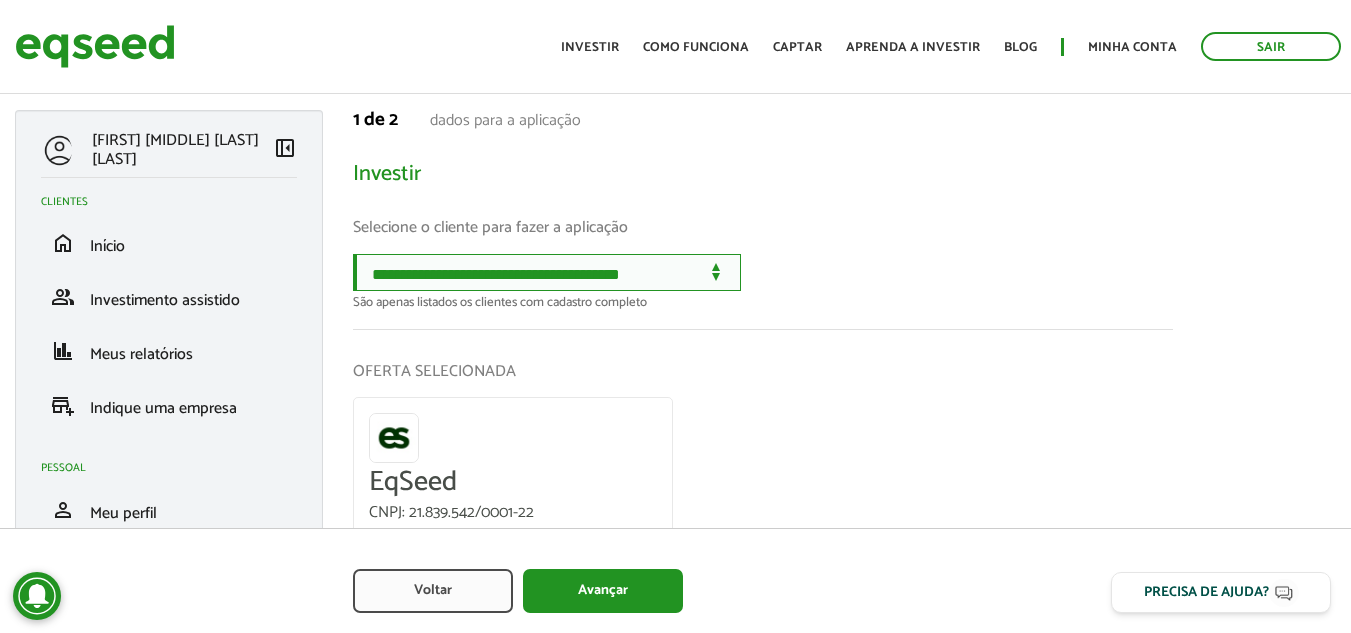 click on "**********" at bounding box center (547, 272) 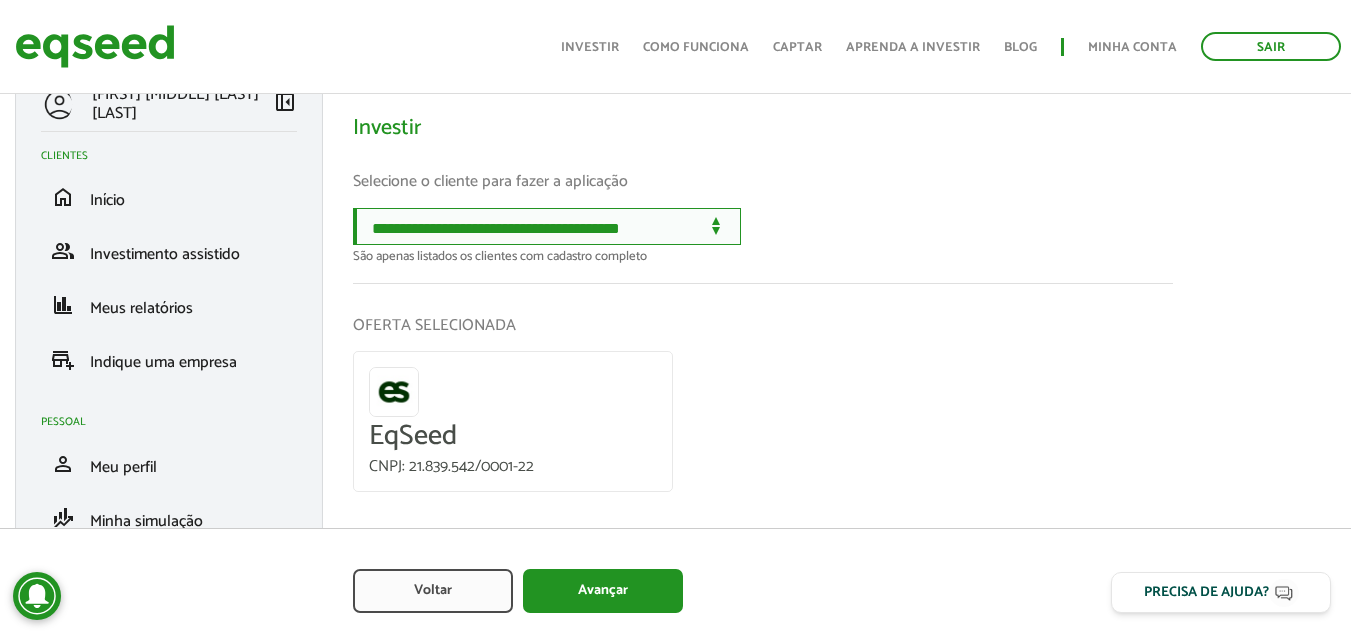 scroll, scrollTop: 250, scrollLeft: 0, axis: vertical 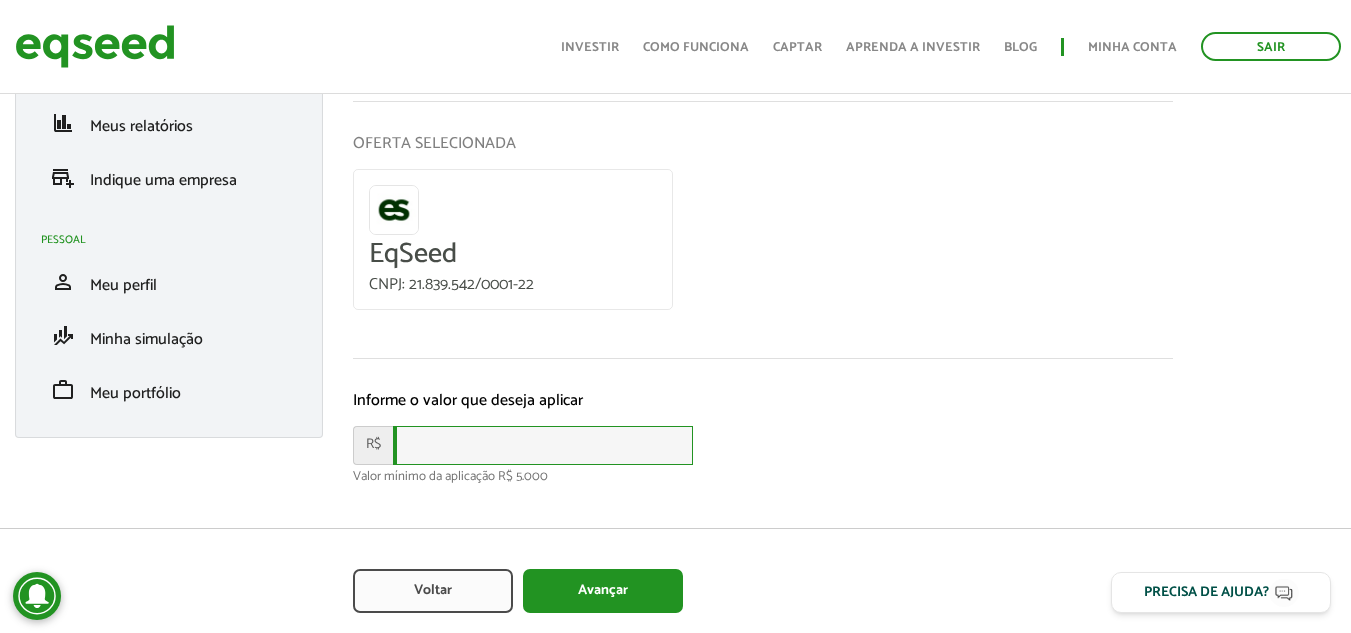 click at bounding box center [543, 445] 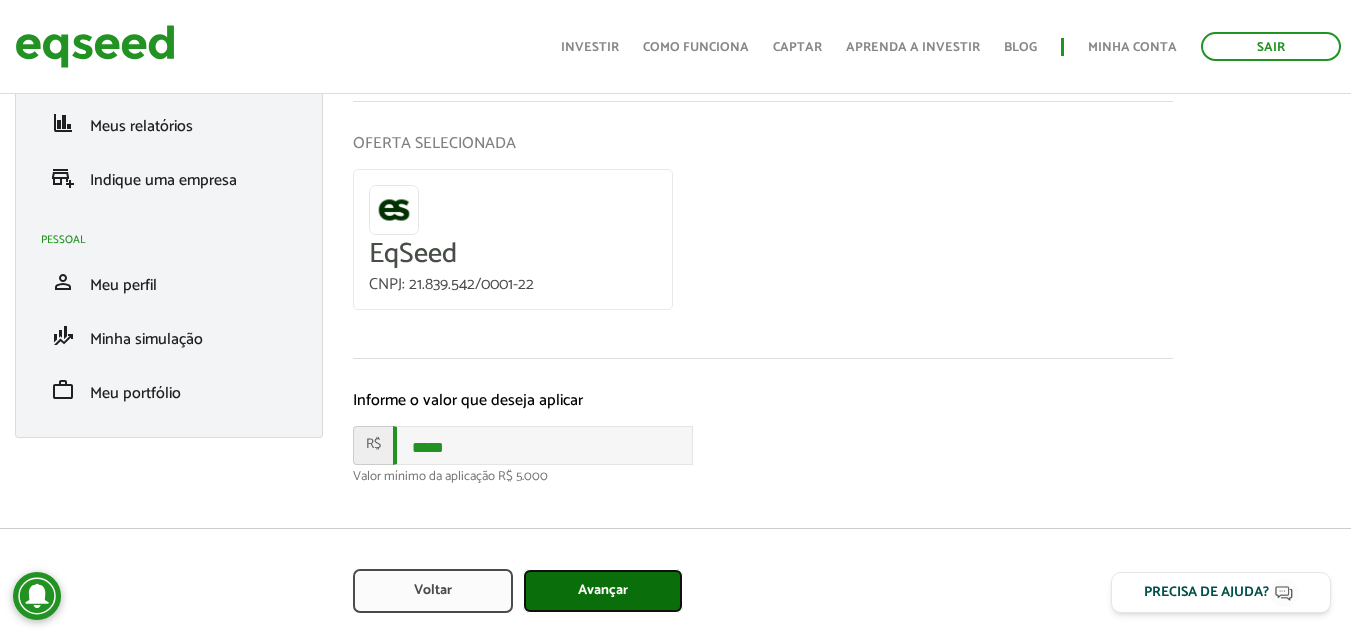click on "Avançar" at bounding box center (603, 591) 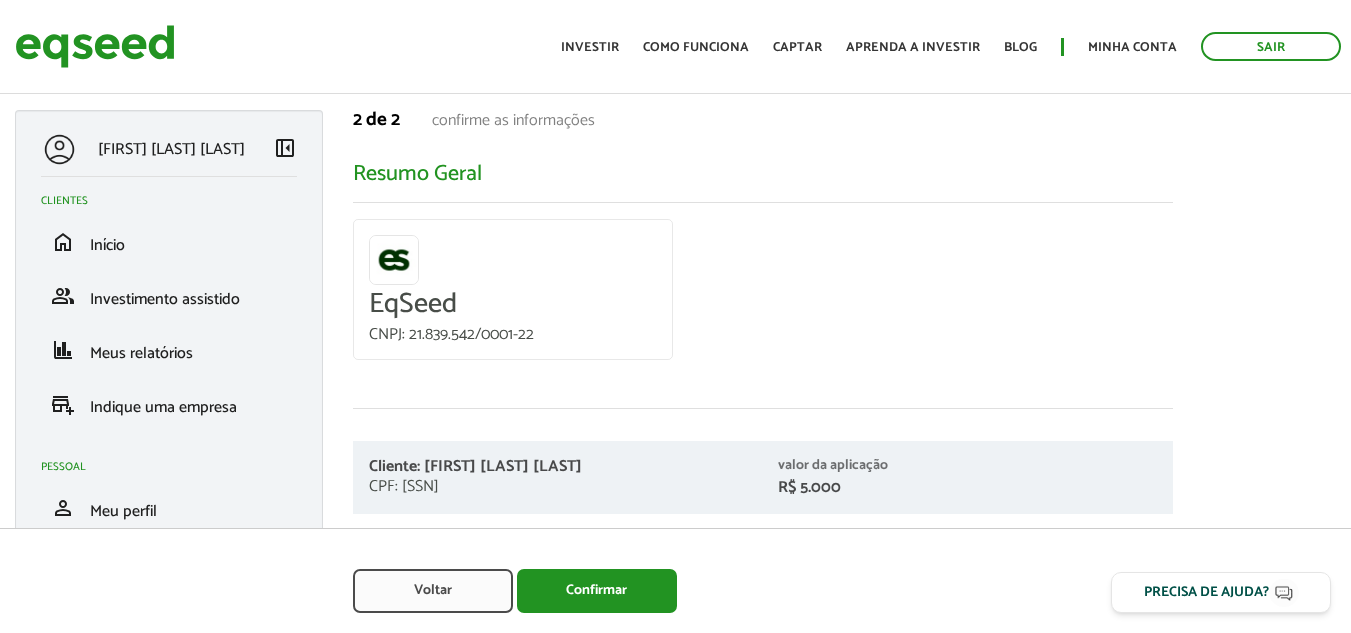 scroll, scrollTop: 0, scrollLeft: 0, axis: both 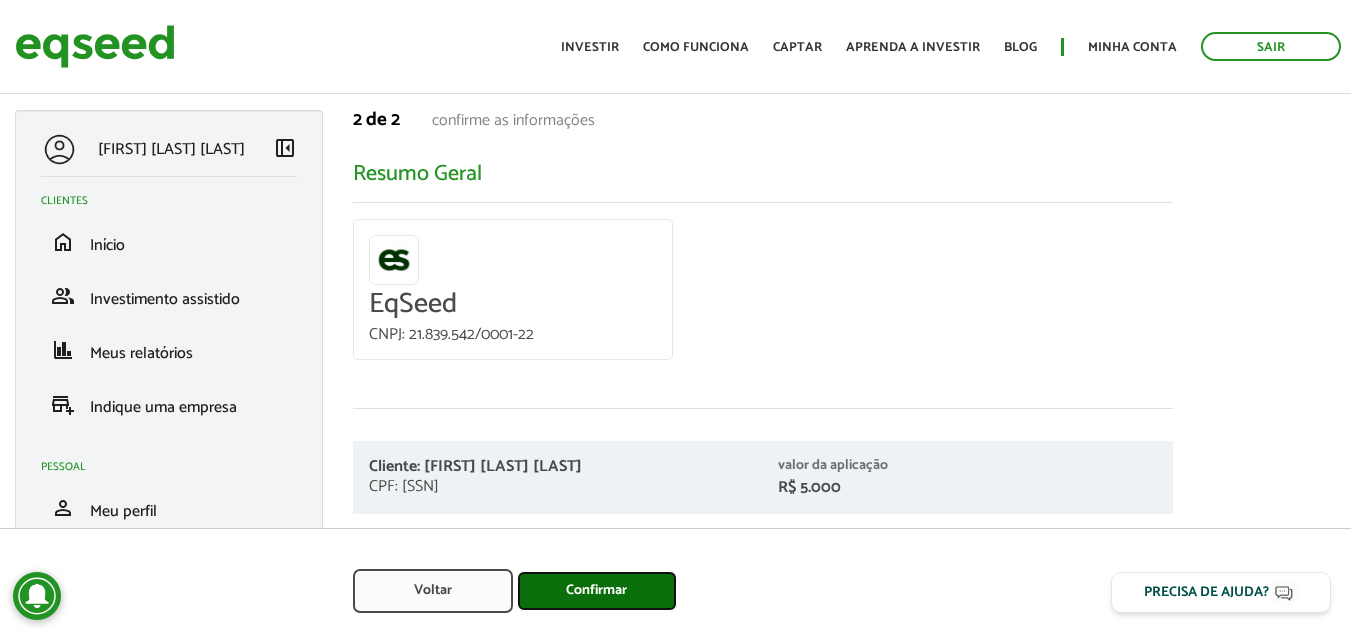 click on "Confirmar" at bounding box center [597, 591] 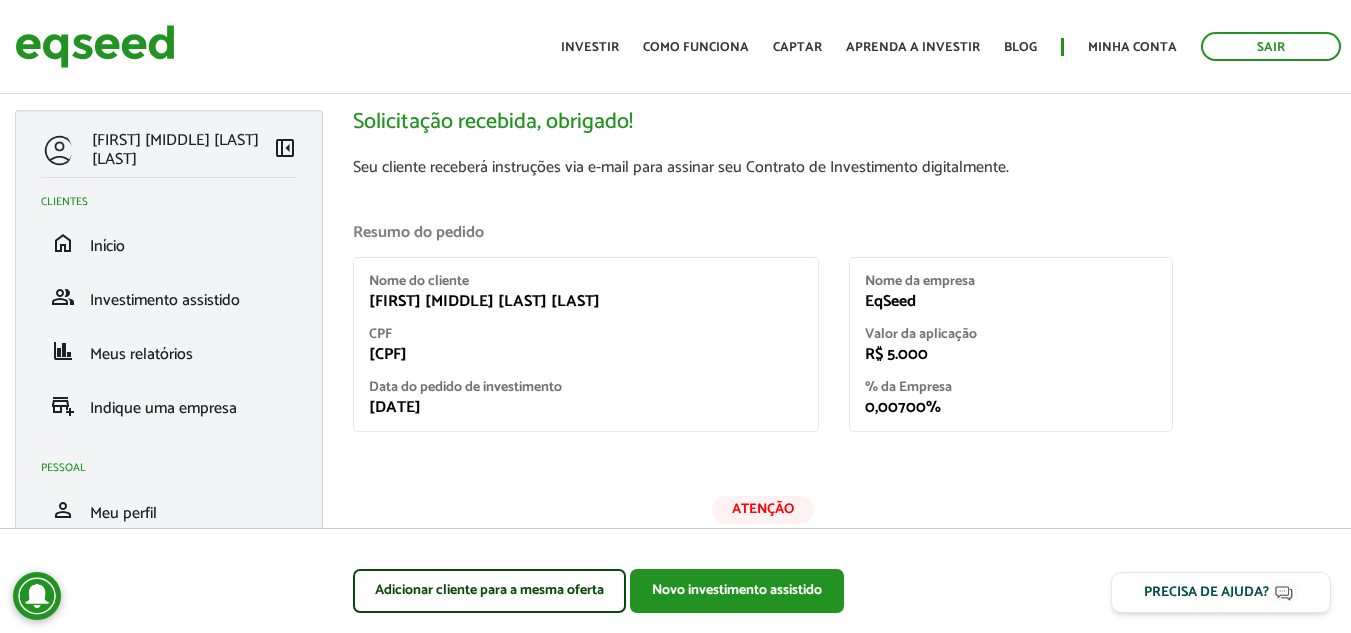scroll, scrollTop: 0, scrollLeft: 0, axis: both 